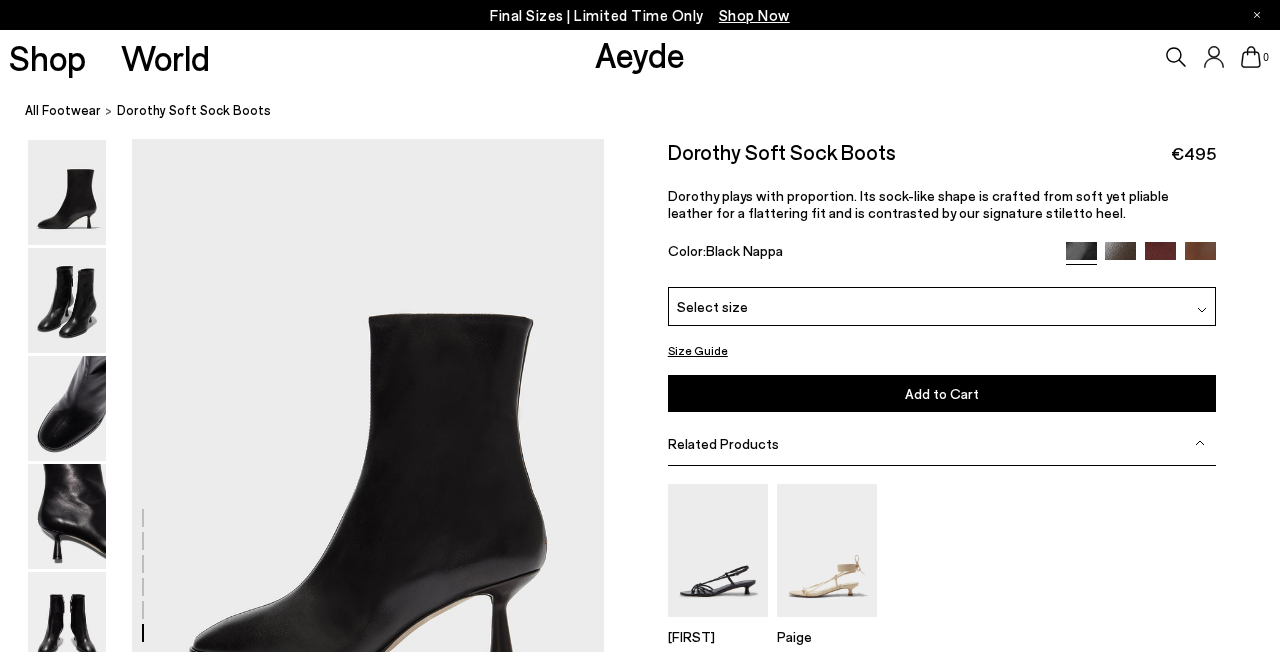 scroll, scrollTop: 4380, scrollLeft: 0, axis: vertical 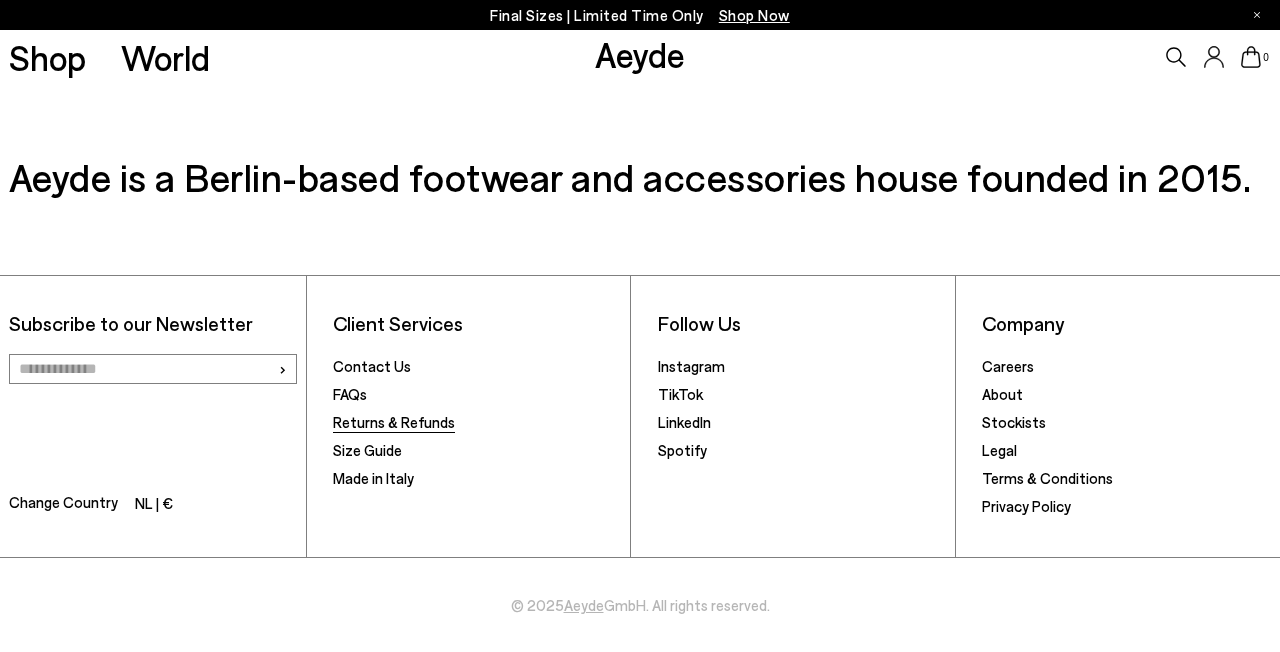 click on "Returns & Refunds" at bounding box center (394, 422) 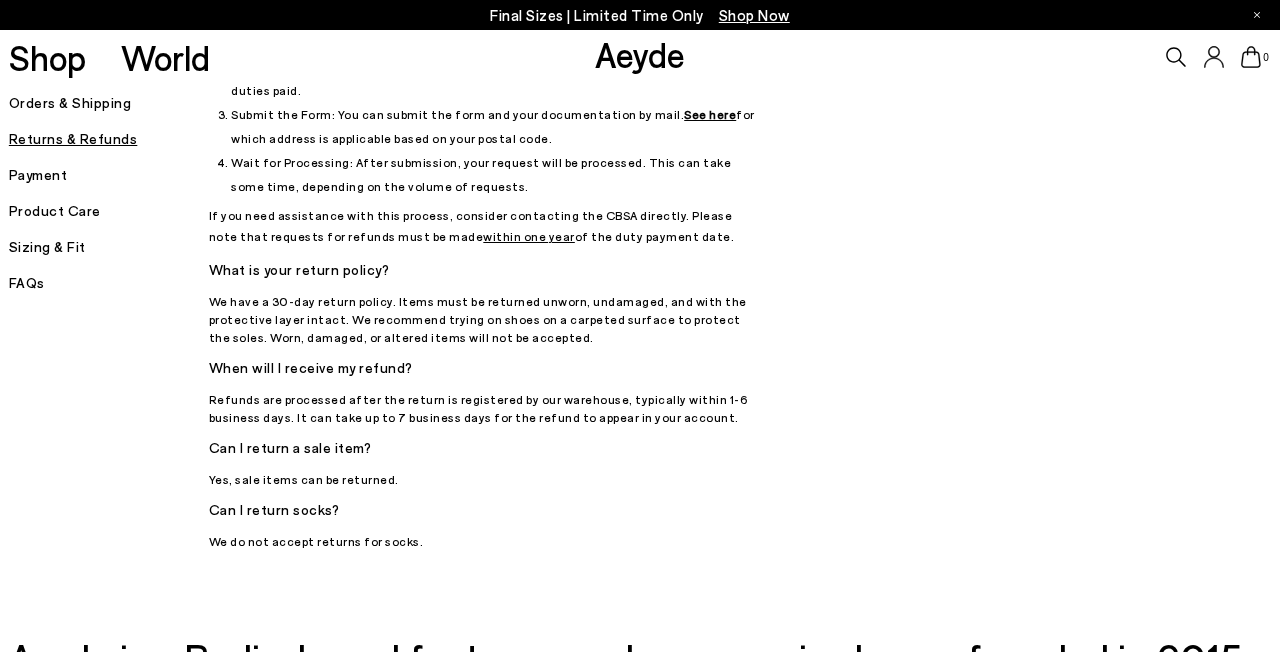 scroll, scrollTop: 1261, scrollLeft: 0, axis: vertical 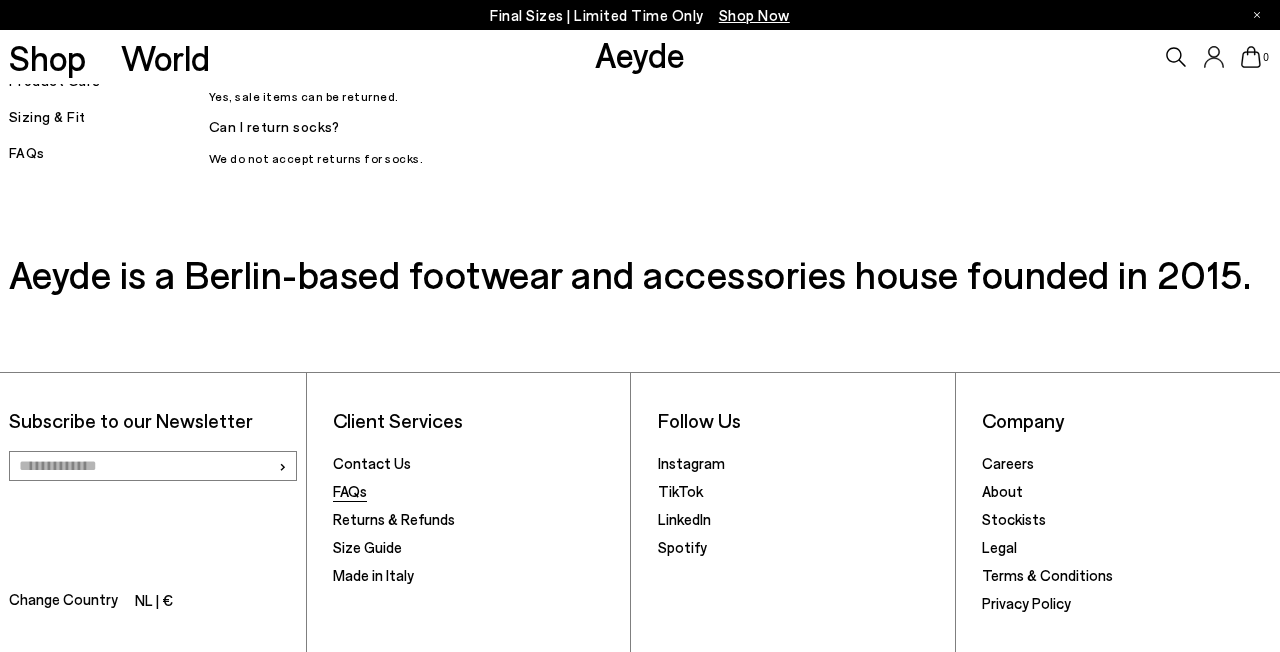 click on "FAQs" at bounding box center [350, 491] 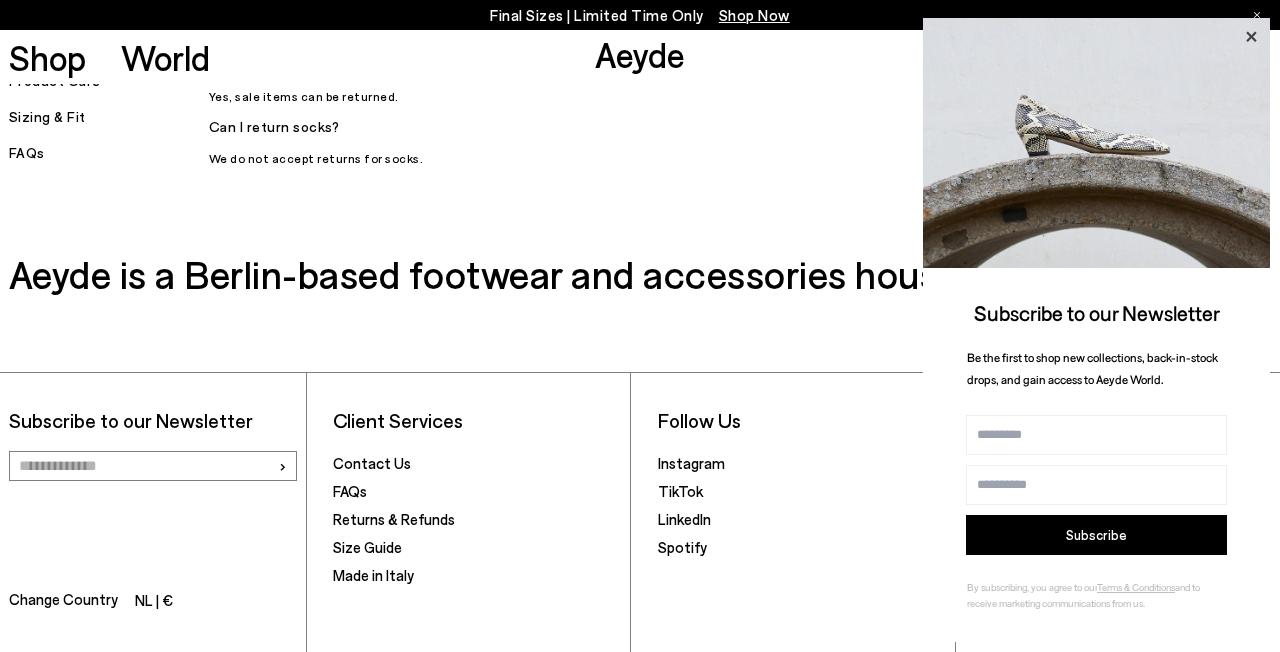 click 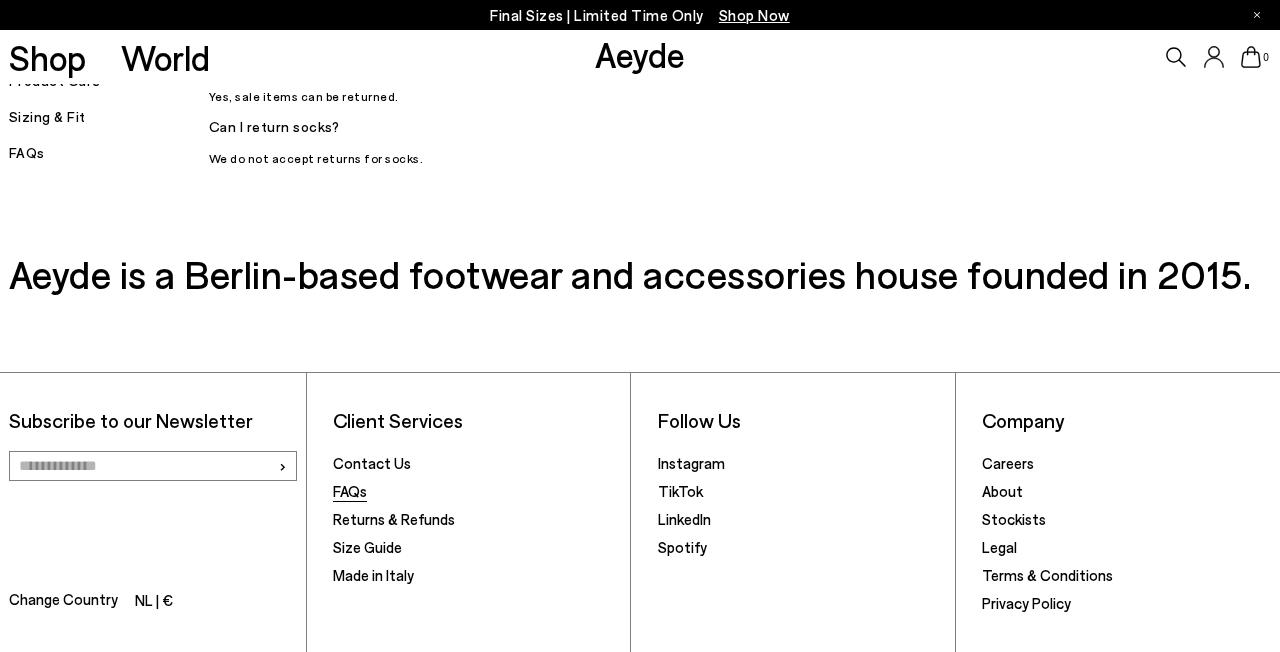 click on "FAQs" at bounding box center [350, 491] 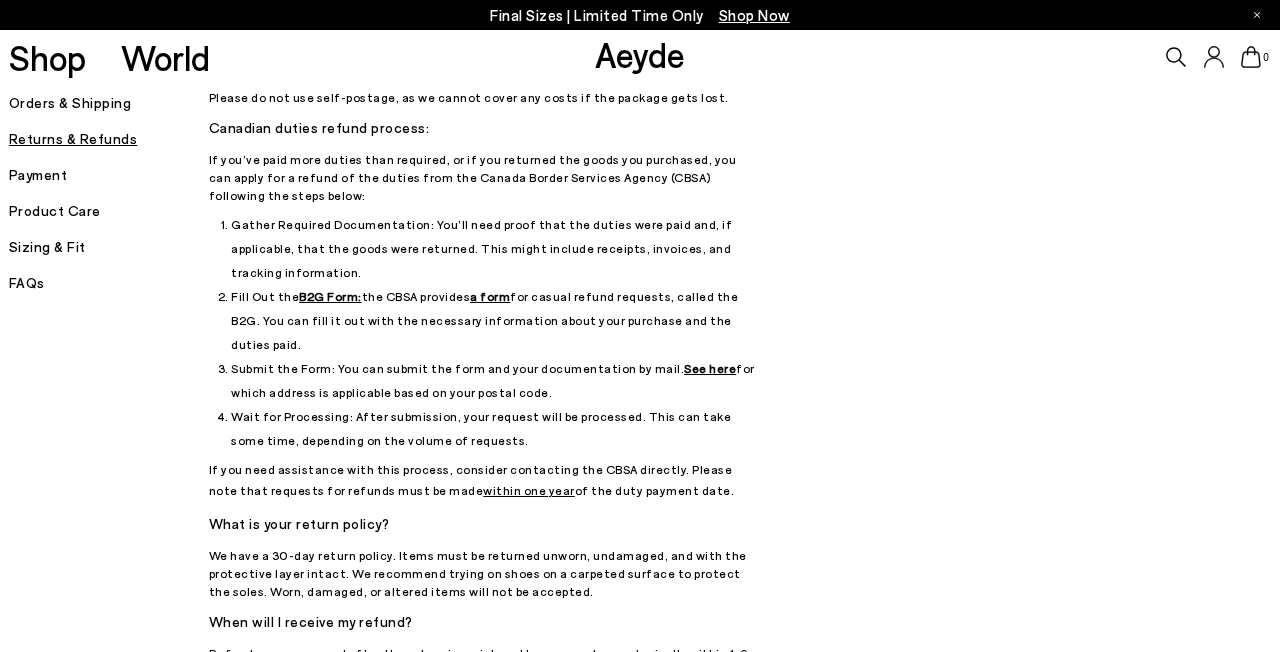 scroll, scrollTop: 0, scrollLeft: 0, axis: both 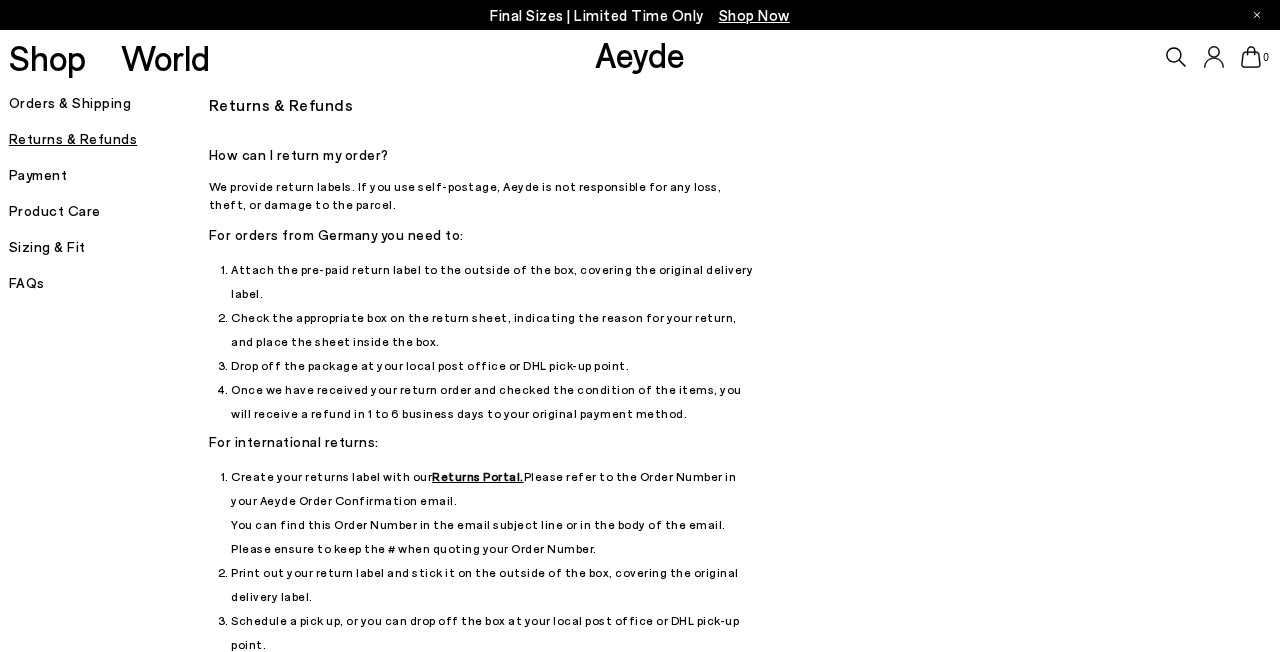 click on "FAQs" at bounding box center (109, 283) 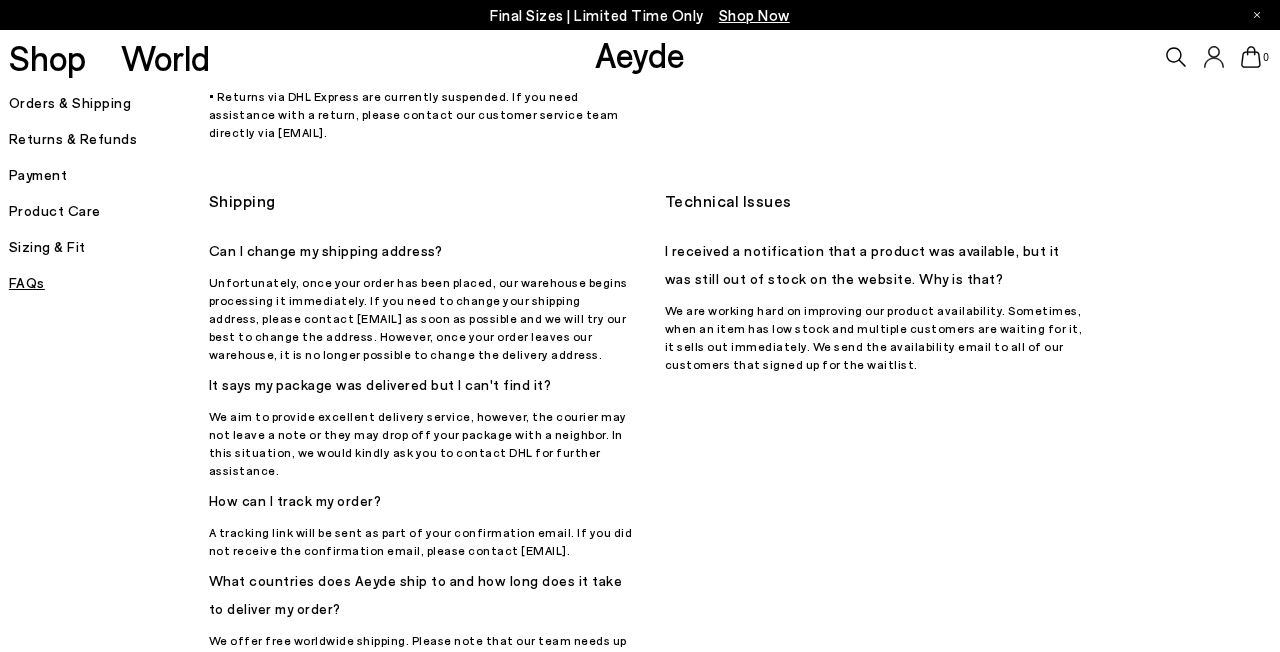 scroll, scrollTop: 0, scrollLeft: 0, axis: both 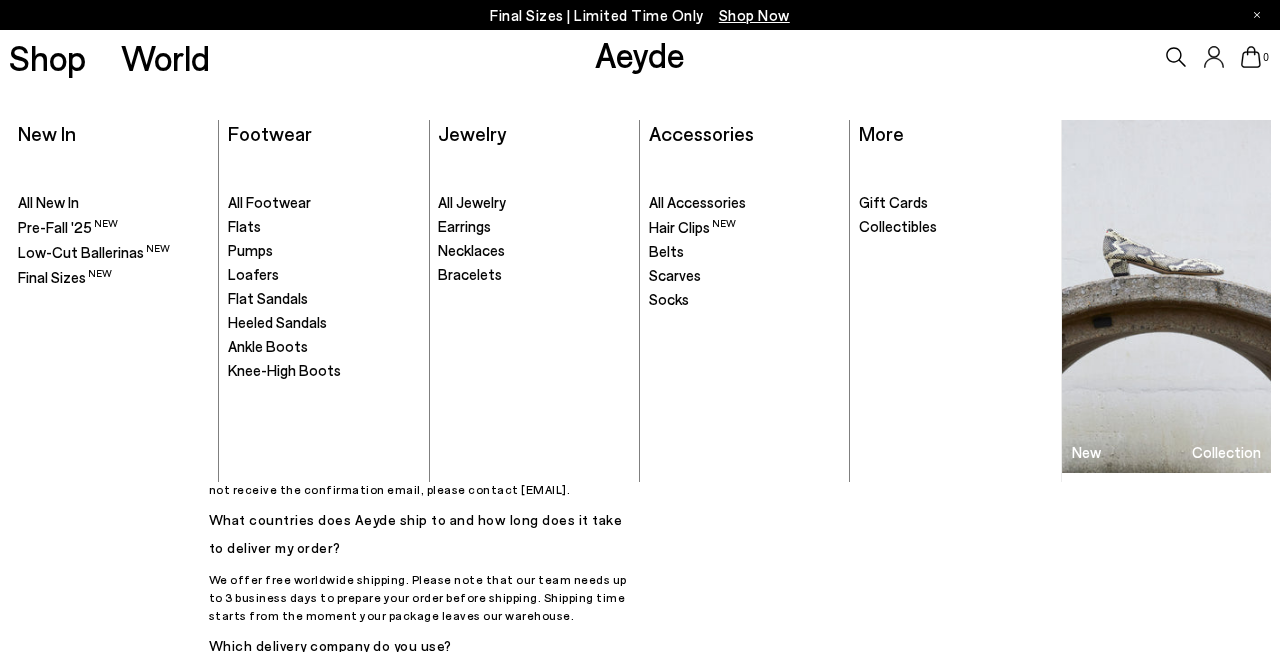 click 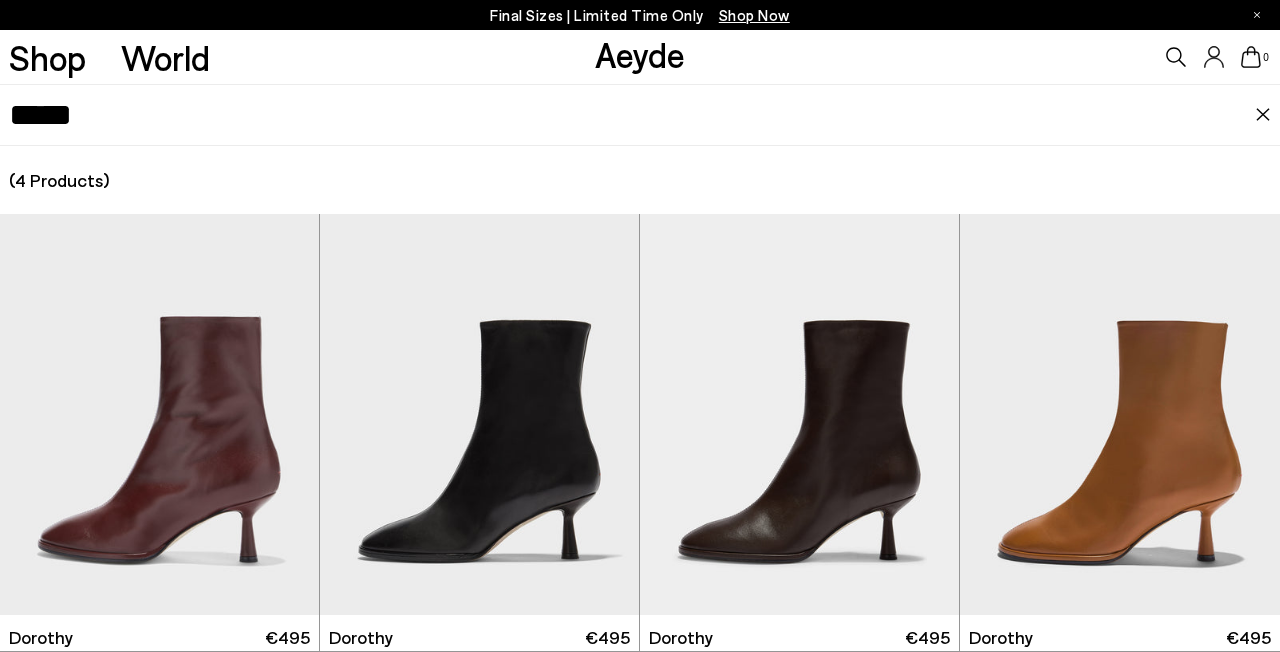 scroll, scrollTop: 1456, scrollLeft: 0, axis: vertical 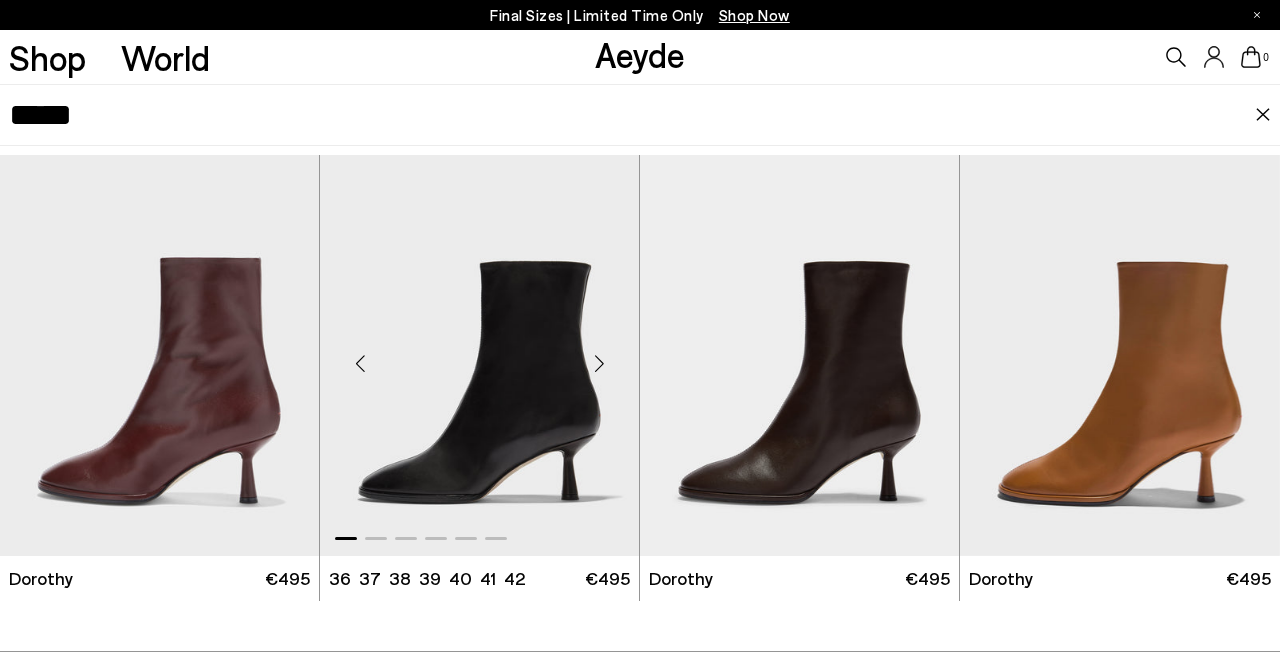 type on "*****" 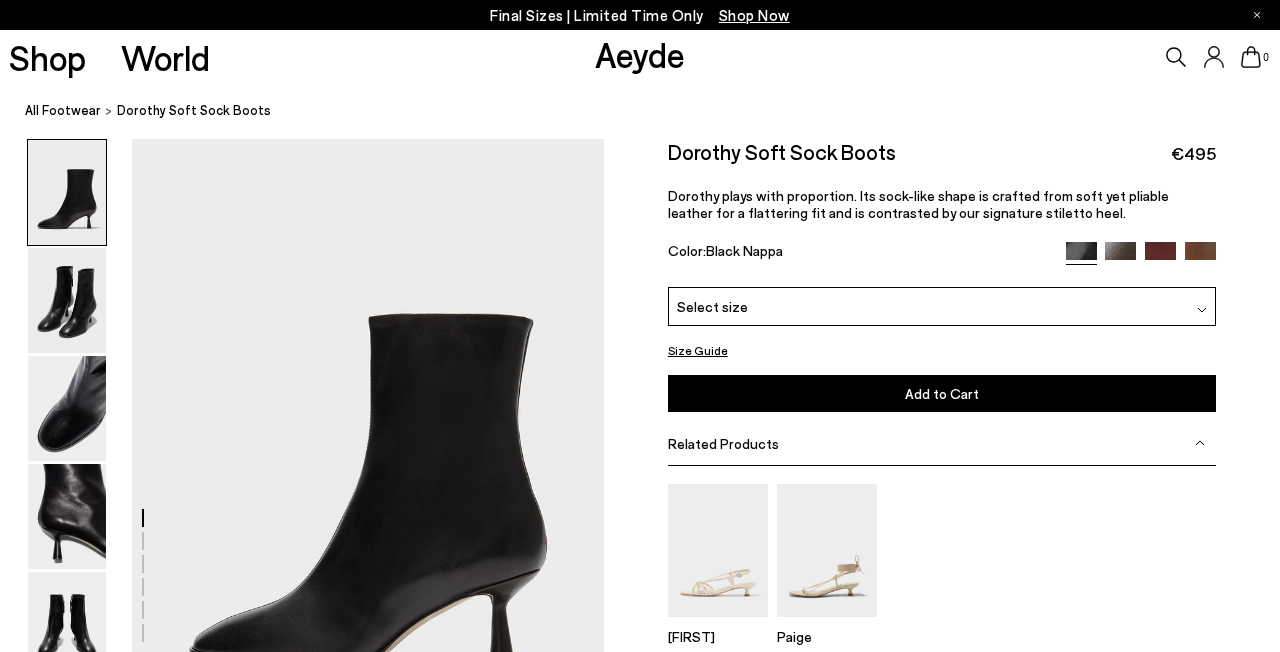 scroll, scrollTop: 0, scrollLeft: 0, axis: both 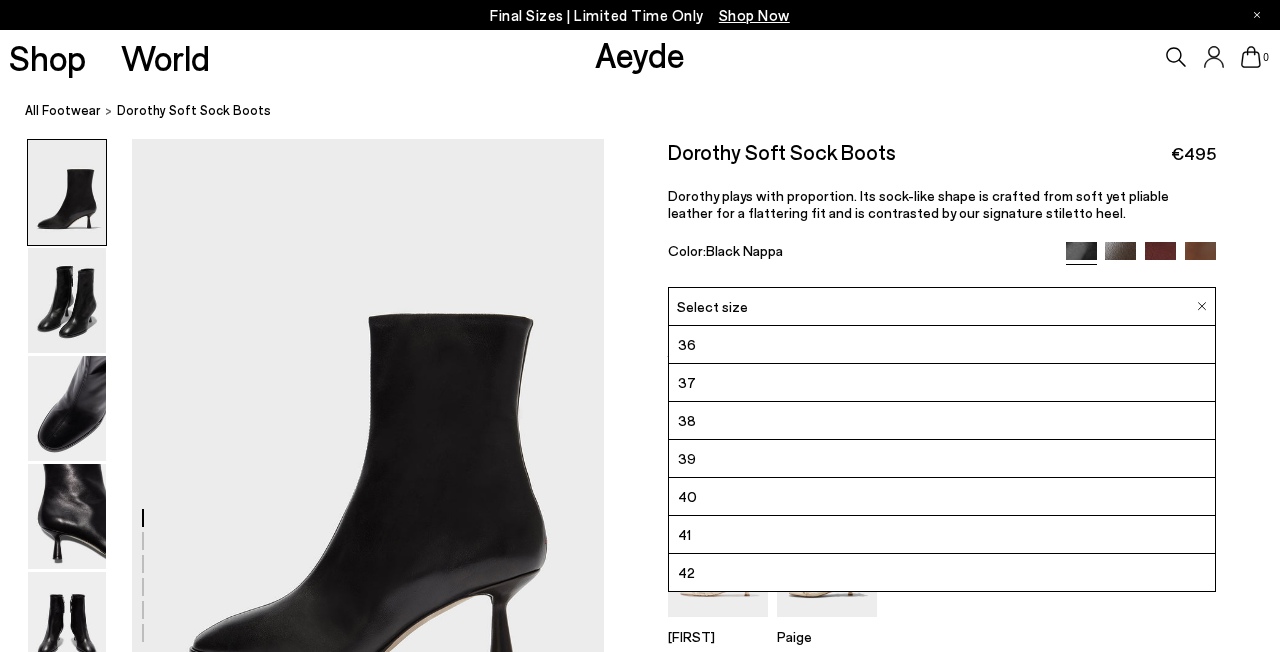 click on "37" at bounding box center [942, 383] 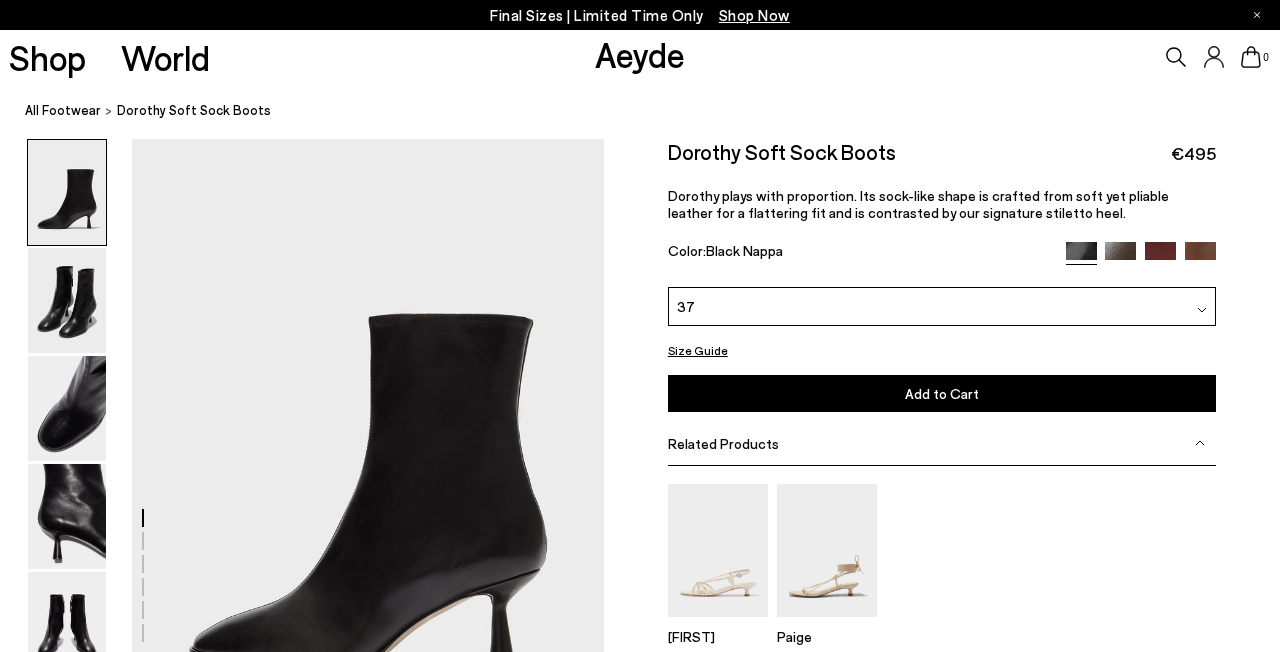 click on "Add to Cart Select a Size First" at bounding box center [942, 393] 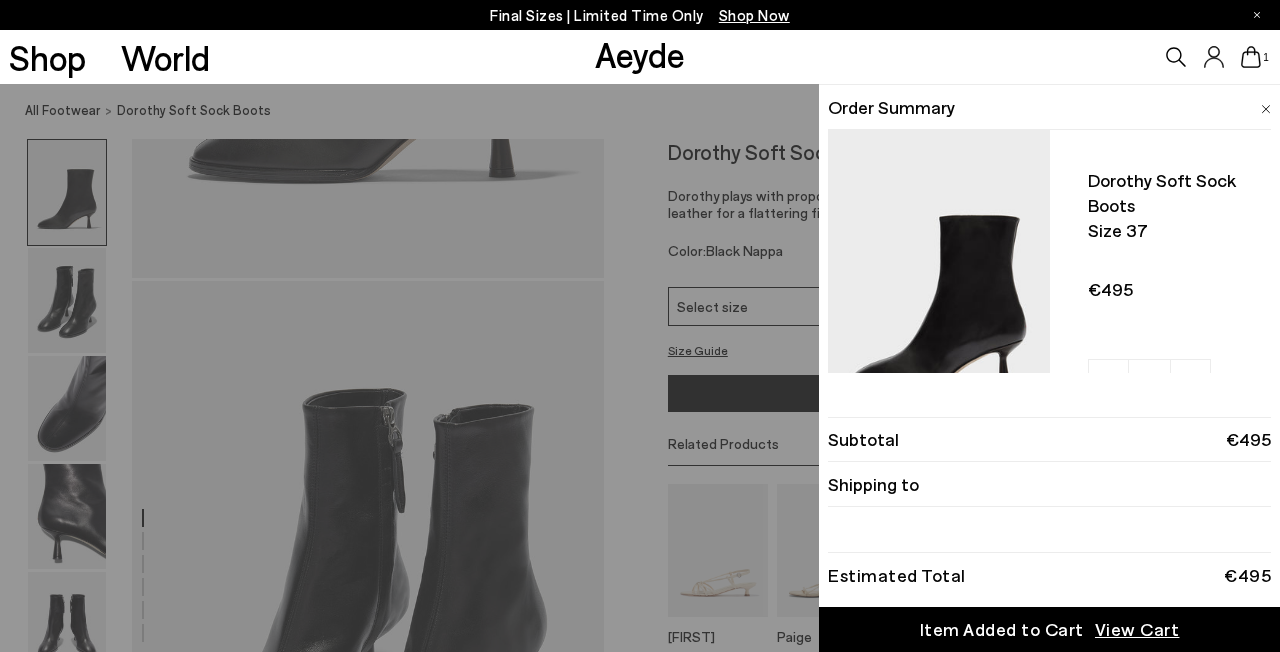 scroll, scrollTop: 495, scrollLeft: 0, axis: vertical 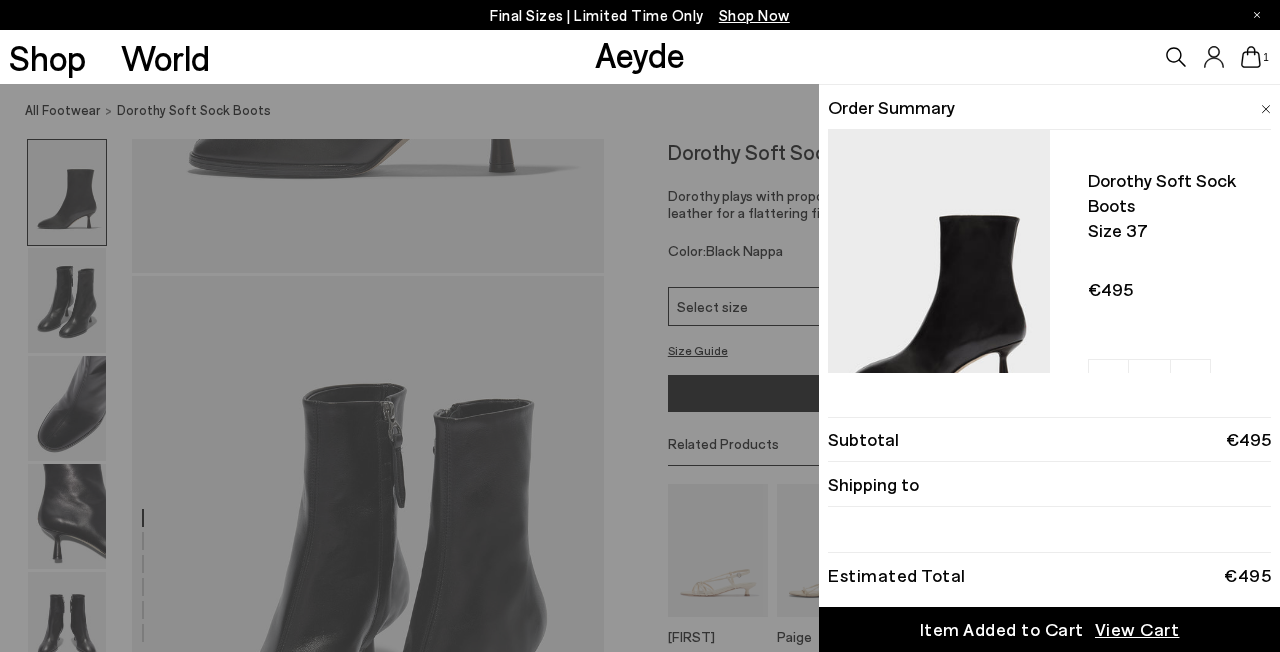 click on "View Cart" at bounding box center (1137, 629) 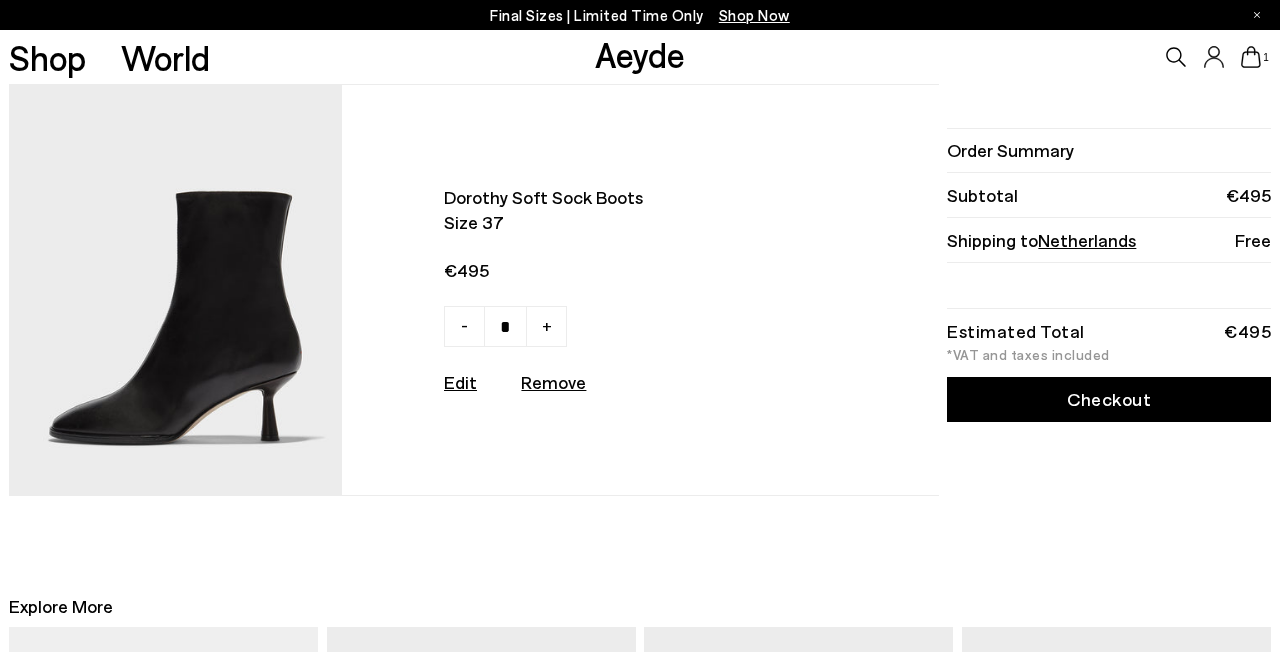 scroll, scrollTop: 0, scrollLeft: 0, axis: both 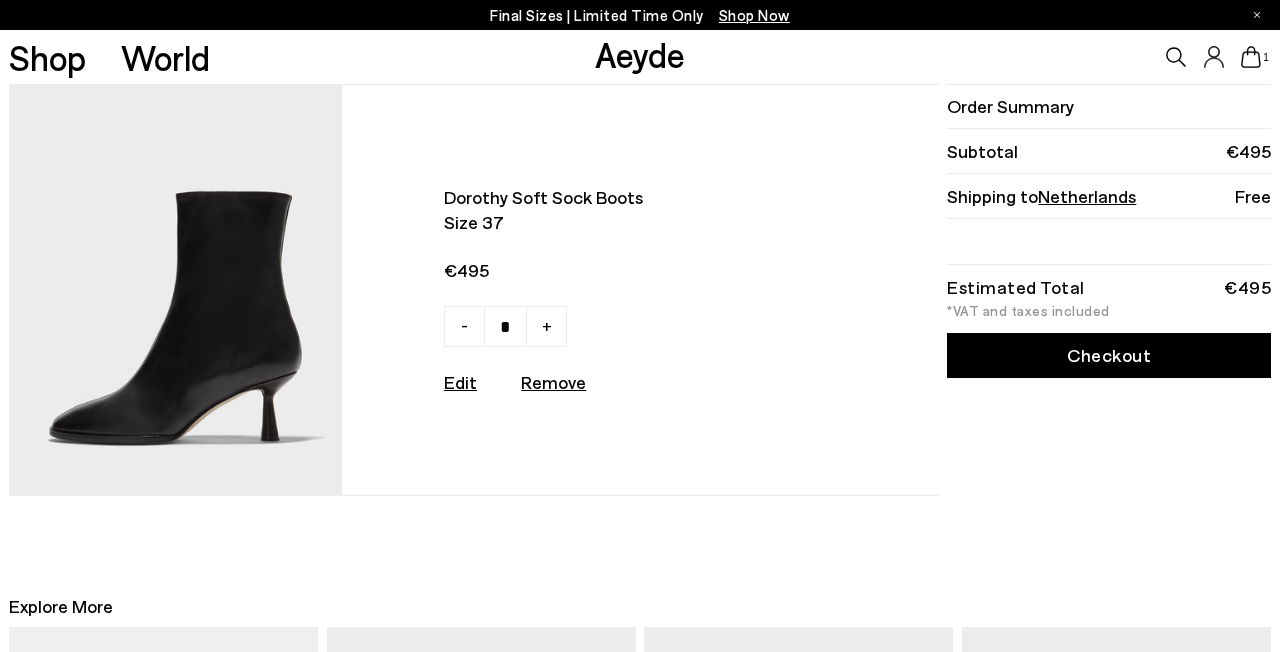 click on "Checkout" at bounding box center [1109, 355] 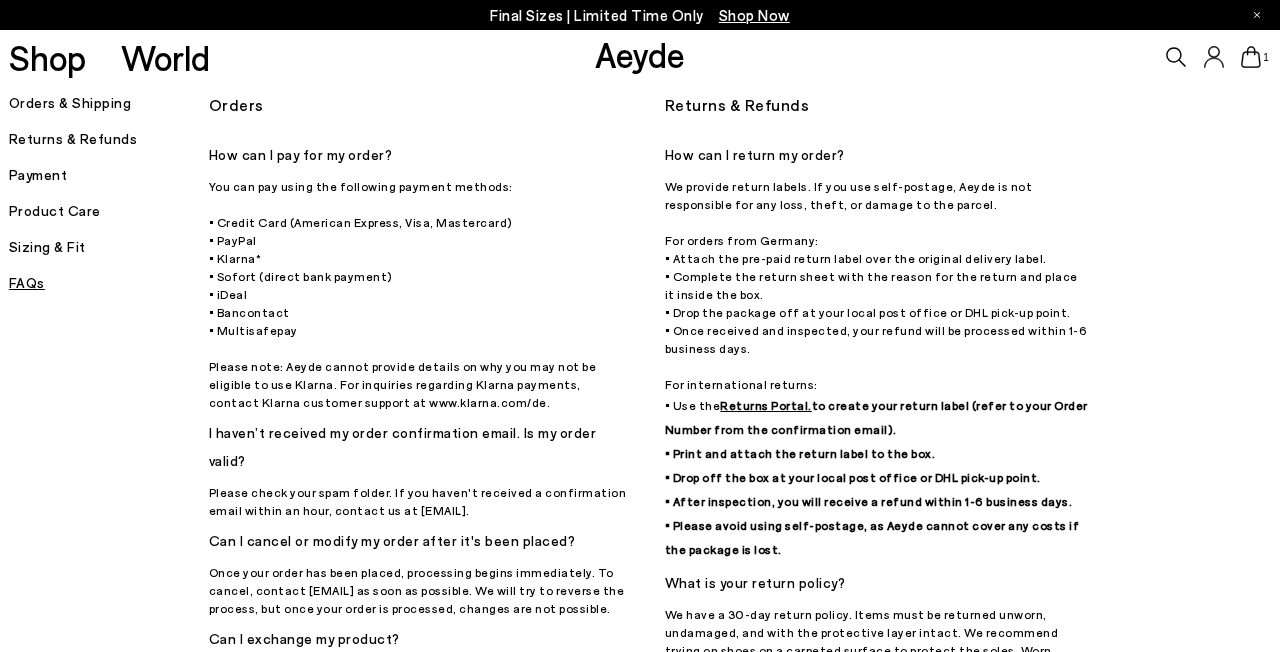 scroll, scrollTop: 0, scrollLeft: 0, axis: both 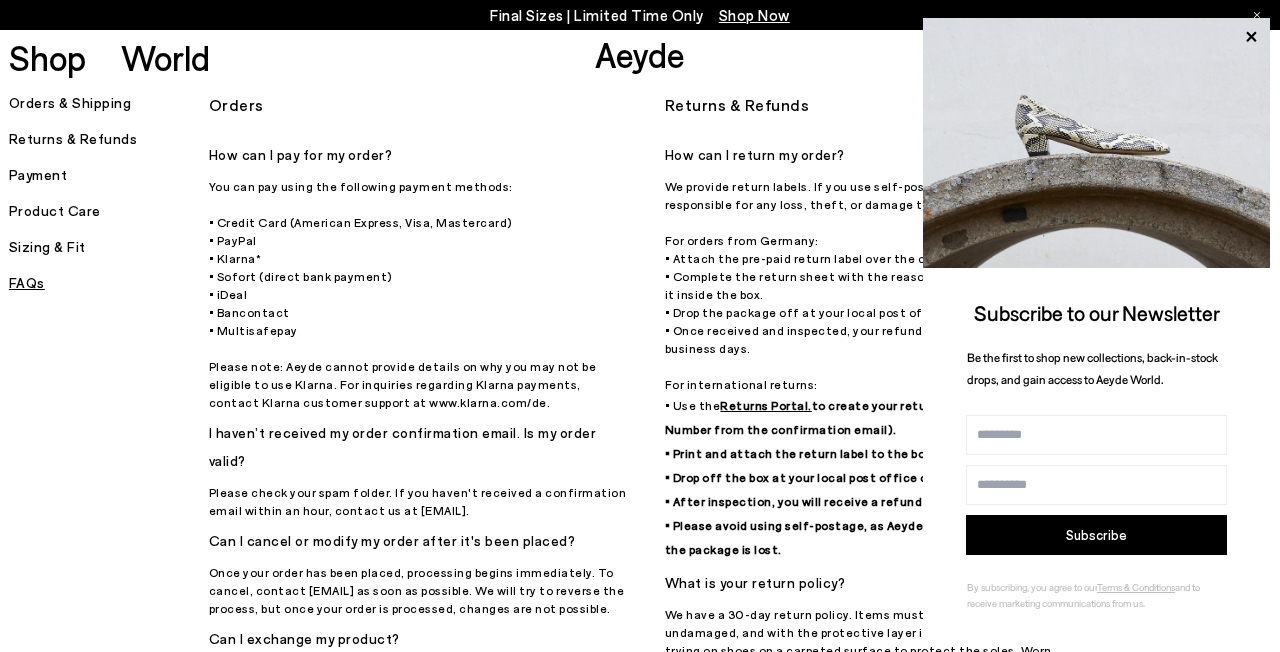 click on "Returns & Refunds" at bounding box center [109, 139] 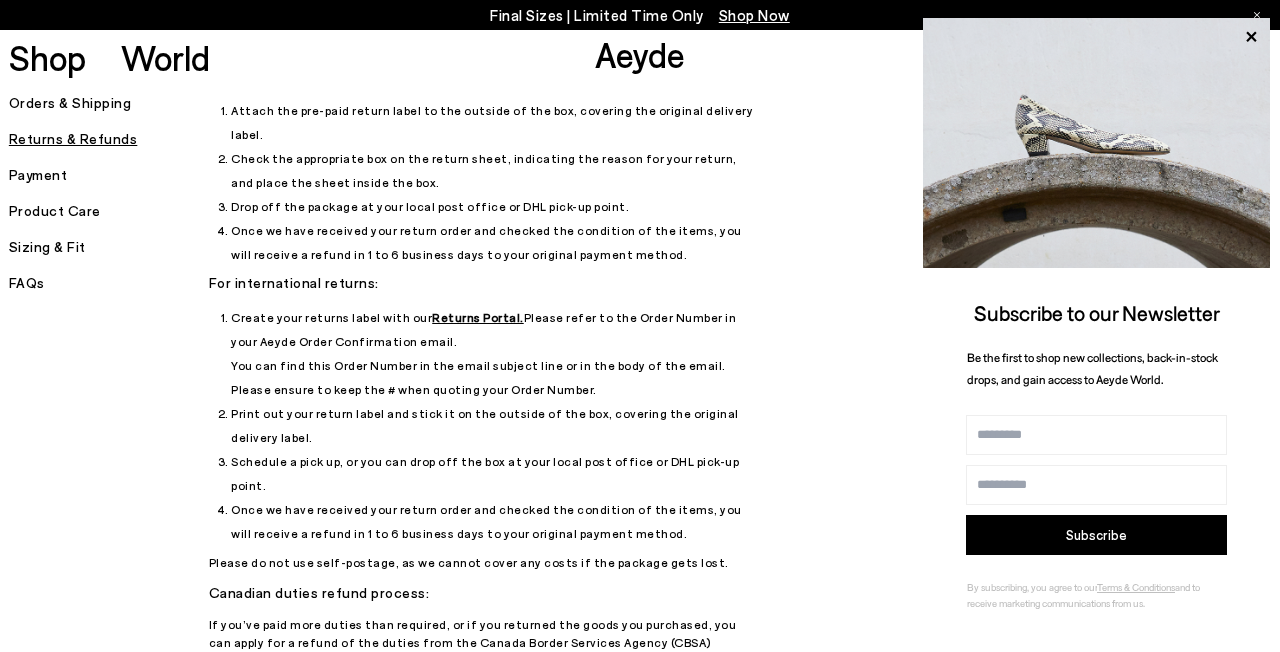 scroll, scrollTop: 172, scrollLeft: 0, axis: vertical 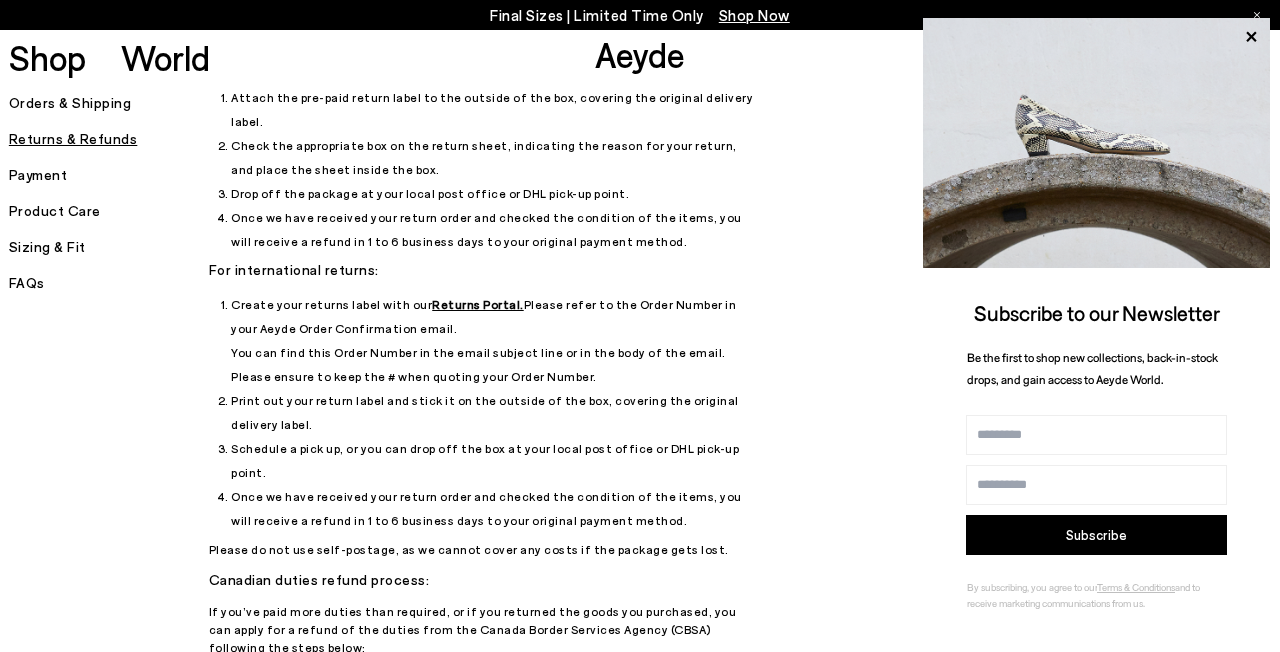 click on "Returns Portal." at bounding box center [478, 304] 